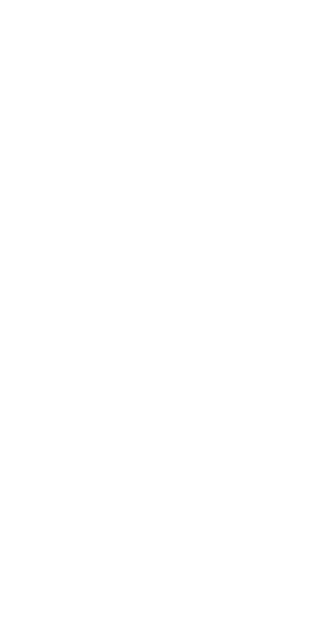 scroll, scrollTop: 0, scrollLeft: 0, axis: both 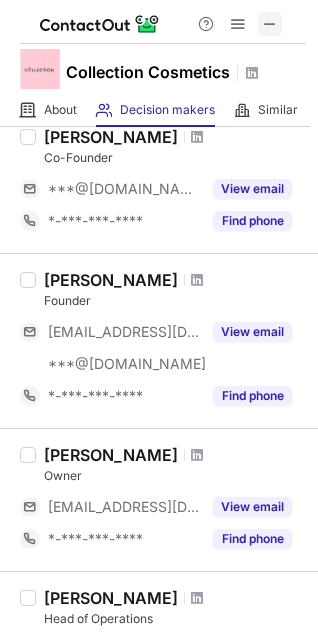 click at bounding box center [270, 24] 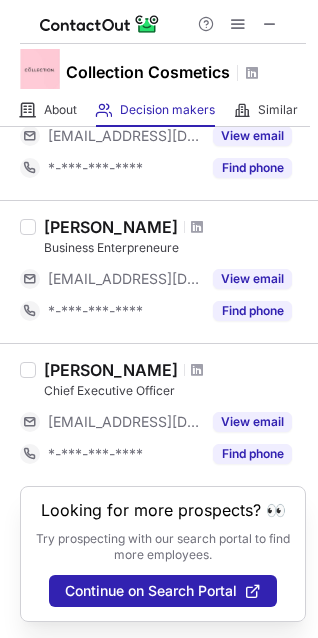 scroll, scrollTop: 219, scrollLeft: 0, axis: vertical 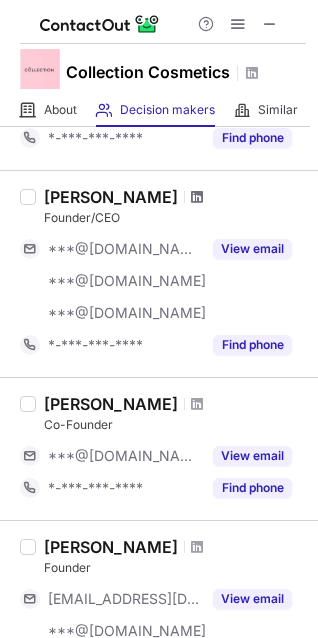 click at bounding box center (197, 197) 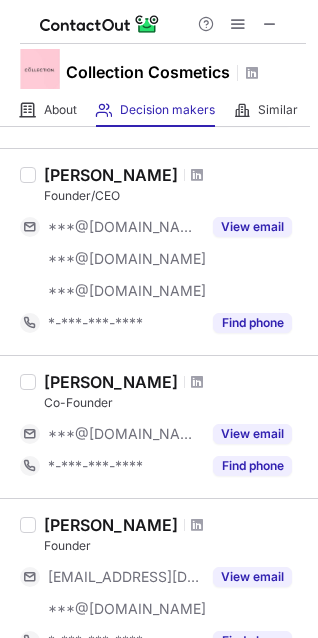 scroll, scrollTop: 533, scrollLeft: 0, axis: vertical 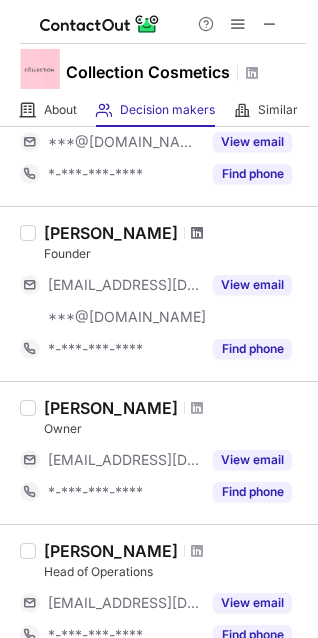 click at bounding box center (197, 233) 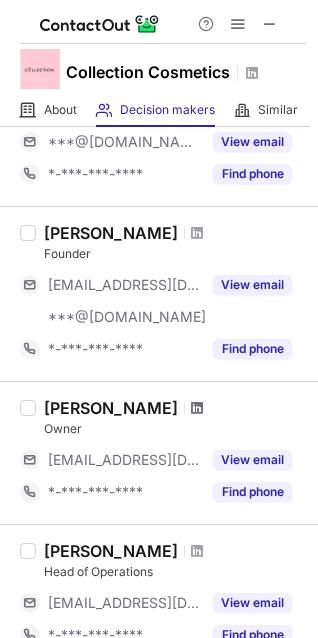 click at bounding box center (197, 408) 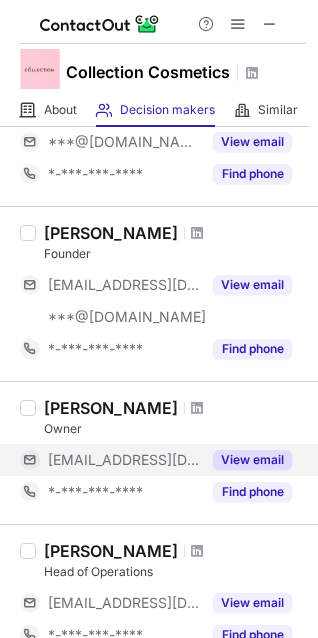 scroll, scrollTop: 1019, scrollLeft: 0, axis: vertical 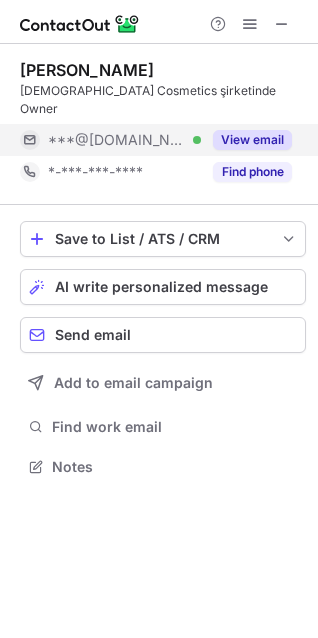 click on "View email" at bounding box center [252, 140] 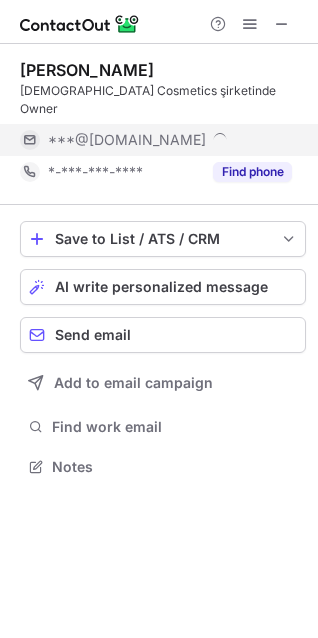 scroll, scrollTop: 10, scrollLeft: 10, axis: both 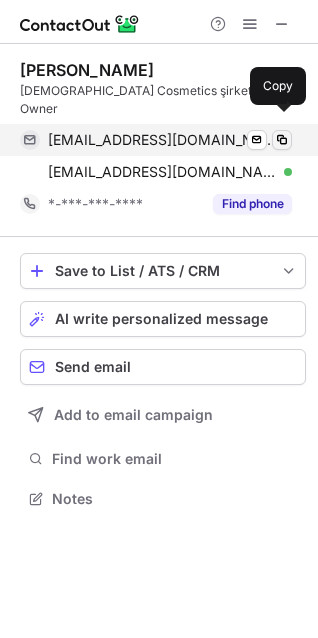 click at bounding box center [282, 140] 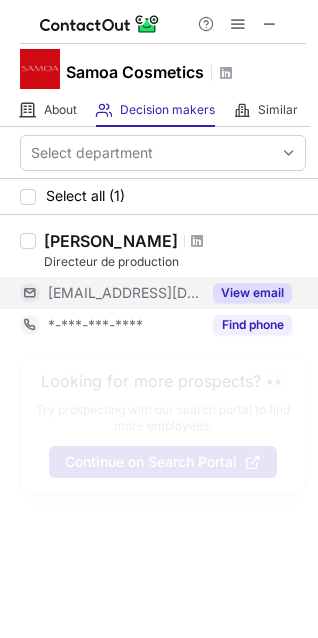 click on "View email" at bounding box center (252, 293) 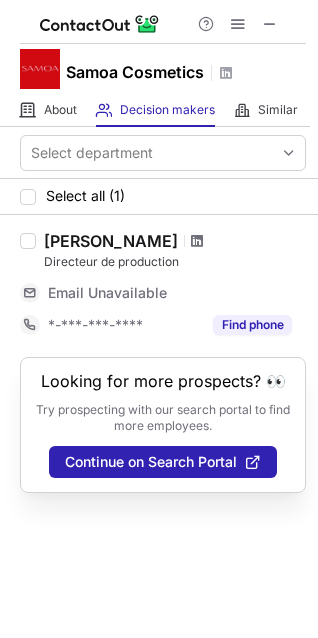 click at bounding box center (197, 241) 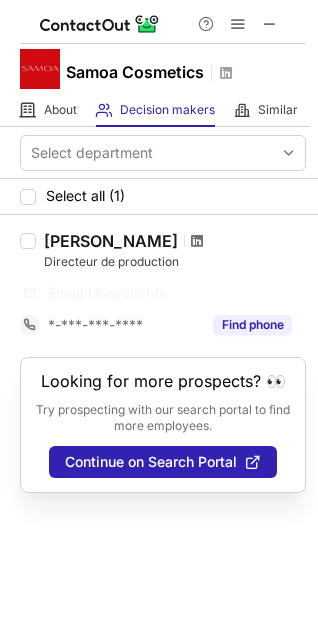 click at bounding box center [197, 241] 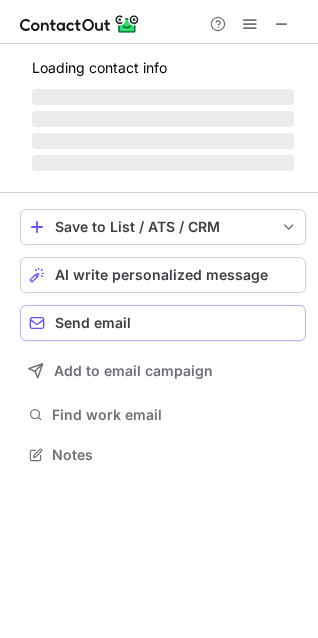 scroll, scrollTop: 10, scrollLeft: 10, axis: both 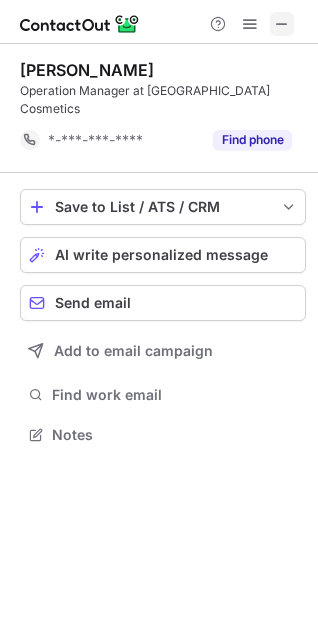 click at bounding box center [282, 24] 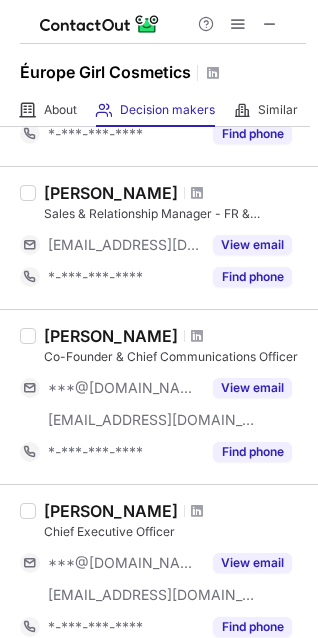 scroll, scrollTop: 1333, scrollLeft: 0, axis: vertical 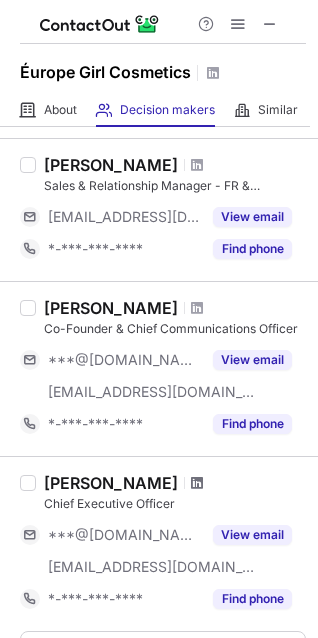click at bounding box center (197, 483) 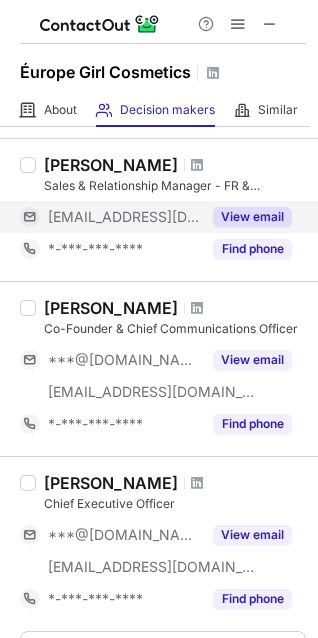 scroll, scrollTop: 0, scrollLeft: 0, axis: both 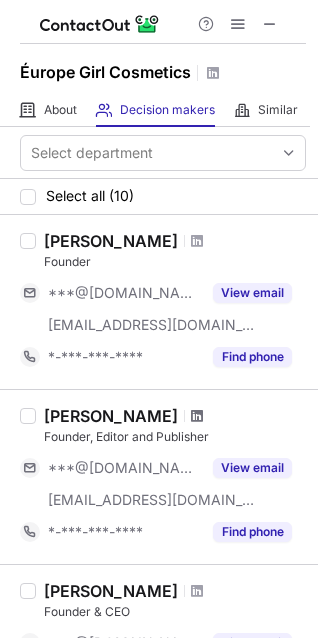 click at bounding box center [197, 416] 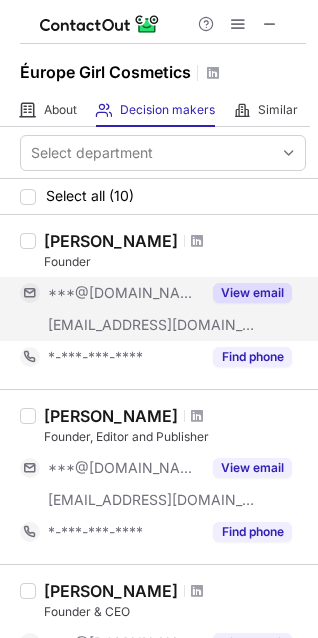scroll, scrollTop: 267, scrollLeft: 0, axis: vertical 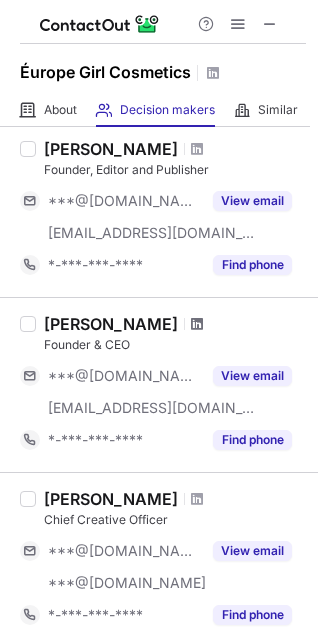 click at bounding box center (197, 324) 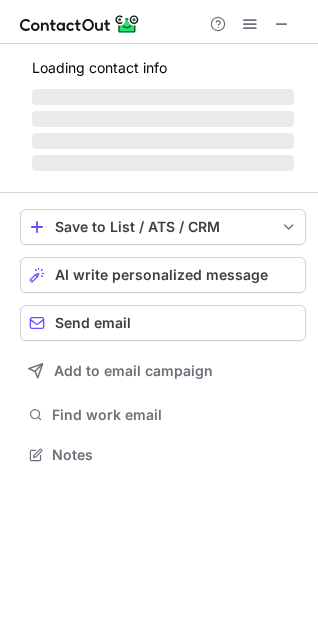 scroll, scrollTop: 10, scrollLeft: 10, axis: both 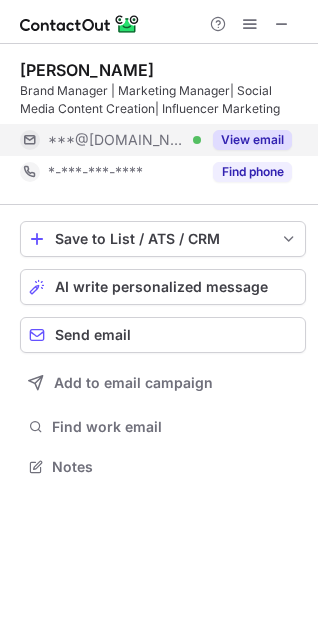click on "View email" at bounding box center (252, 140) 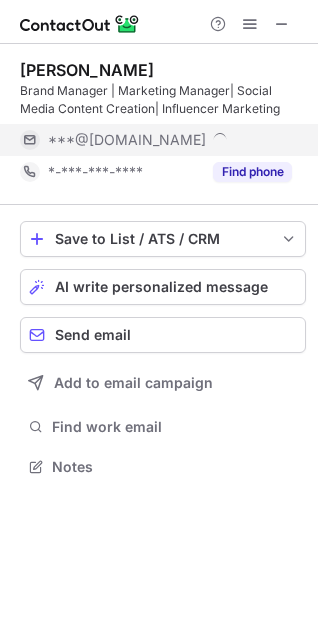 scroll, scrollTop: 10, scrollLeft: 10, axis: both 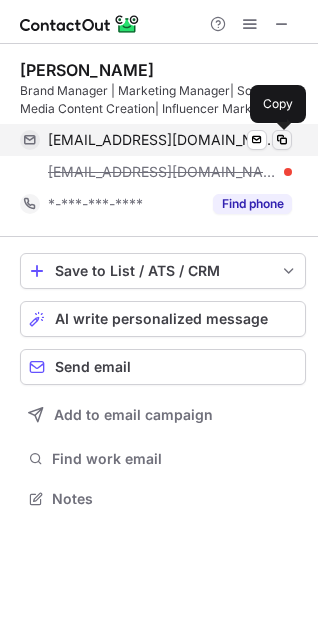 click at bounding box center [282, 140] 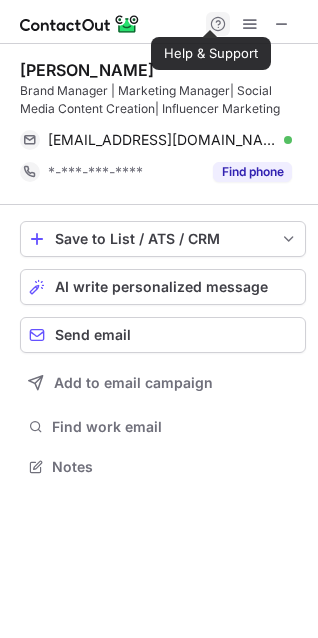 scroll, scrollTop: 453, scrollLeft: 318, axis: both 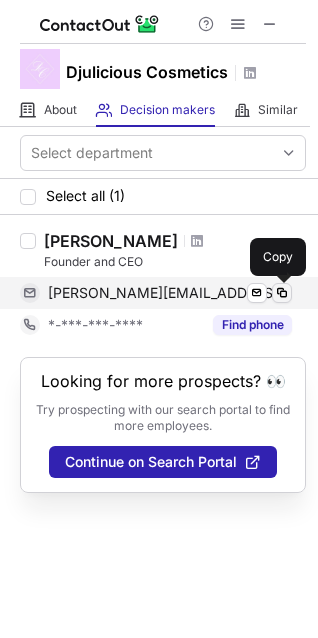 click at bounding box center [282, 293] 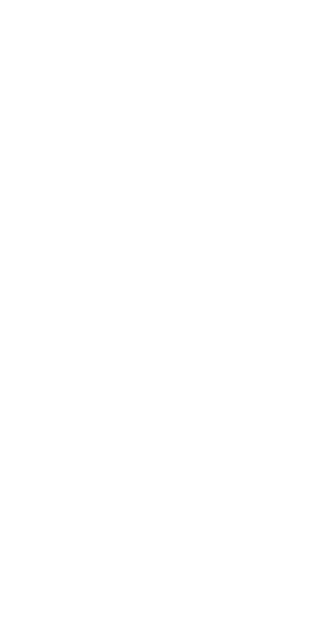scroll, scrollTop: 0, scrollLeft: 0, axis: both 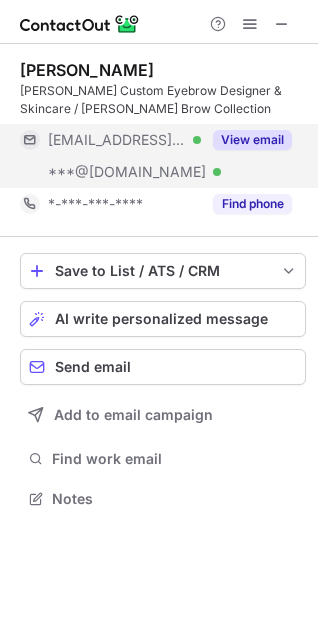 click on "View email" at bounding box center (252, 140) 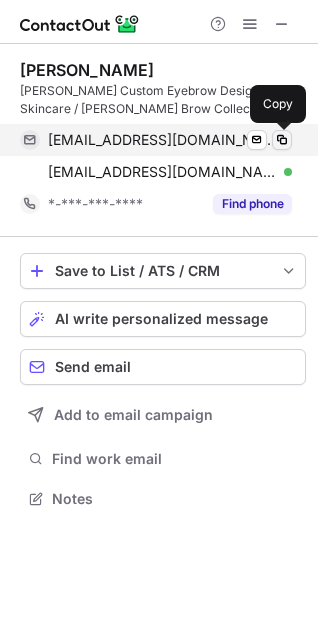 click at bounding box center (282, 140) 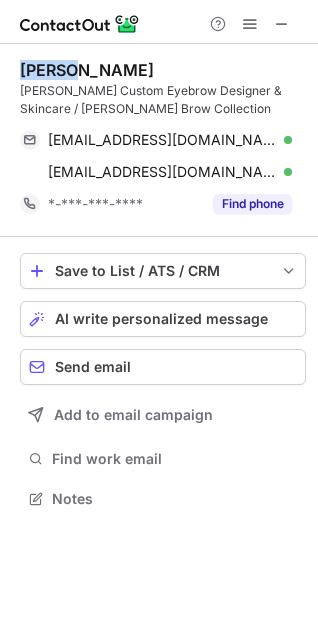 drag, startPoint x: 20, startPoint y: 70, endPoint x: 83, endPoint y: 72, distance: 63.03174 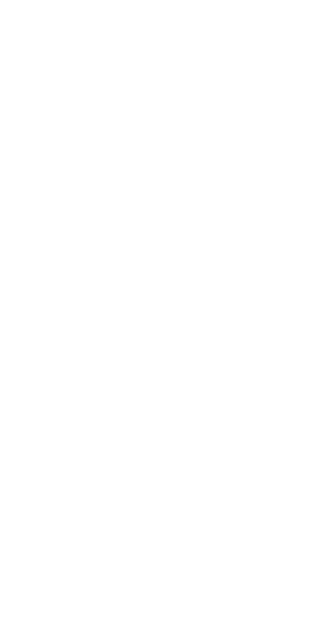 scroll, scrollTop: 0, scrollLeft: 0, axis: both 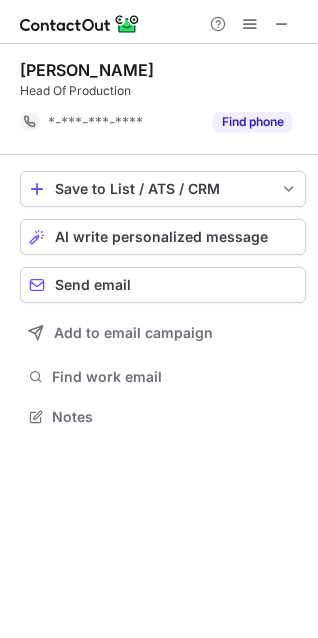 click at bounding box center (250, 24) 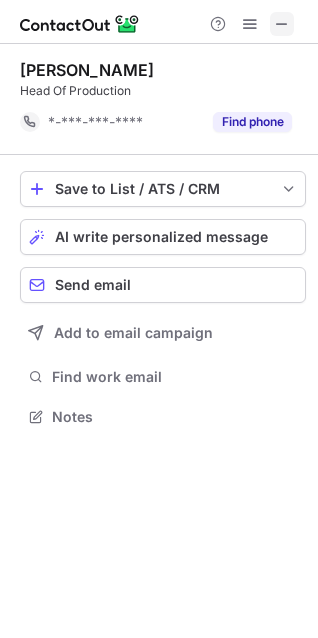 click at bounding box center [282, 24] 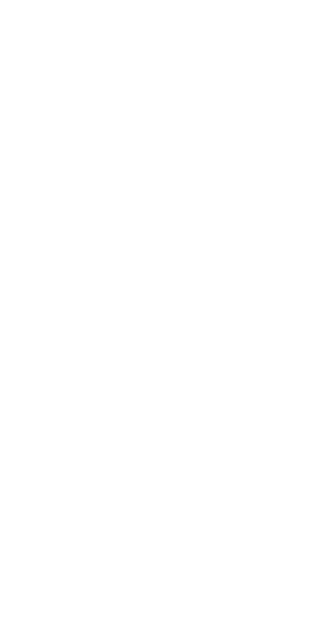 scroll, scrollTop: 0, scrollLeft: 0, axis: both 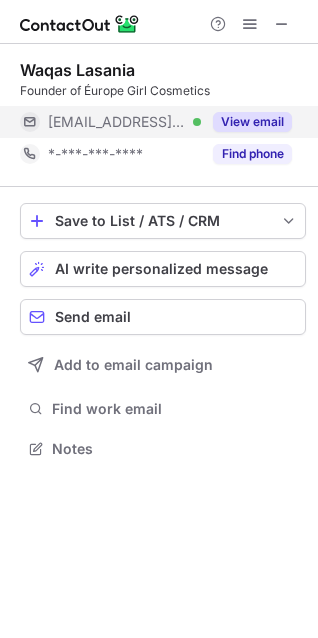 click on "View email" at bounding box center [252, 122] 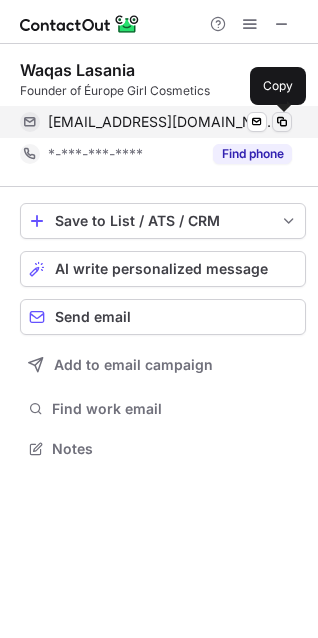 click at bounding box center (282, 122) 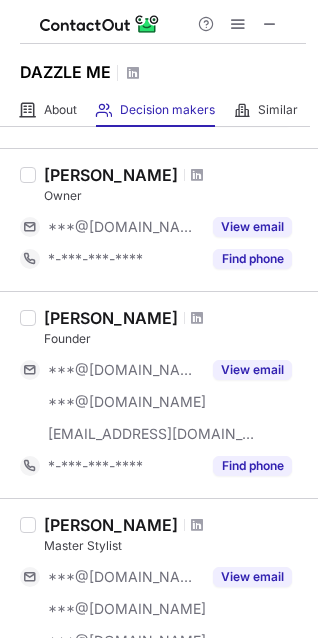 scroll, scrollTop: 267, scrollLeft: 0, axis: vertical 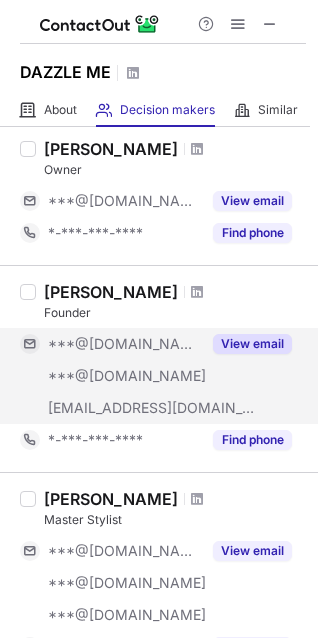 click on "View email" at bounding box center [252, 344] 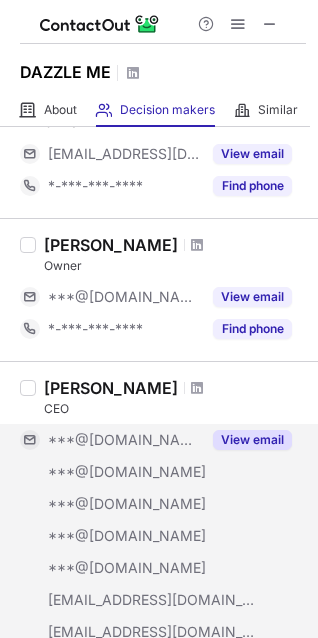 scroll, scrollTop: 1326, scrollLeft: 0, axis: vertical 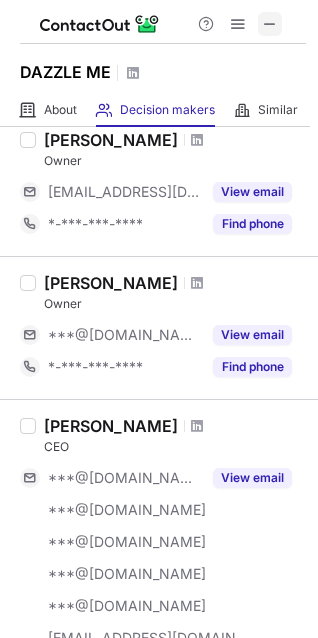 click at bounding box center (270, 24) 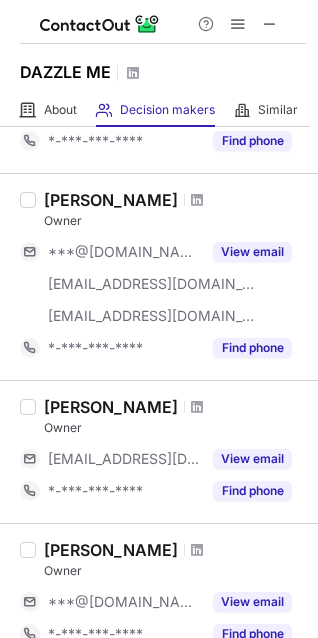 scroll, scrollTop: 0, scrollLeft: 0, axis: both 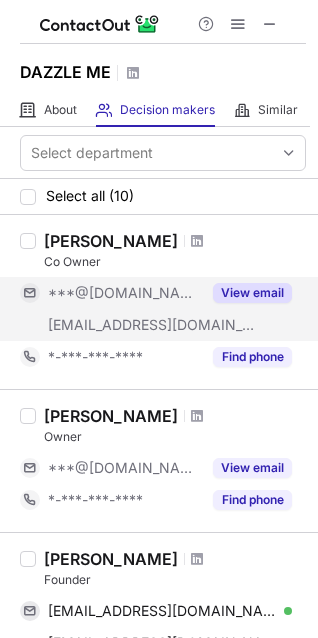 click on "View email" at bounding box center (252, 293) 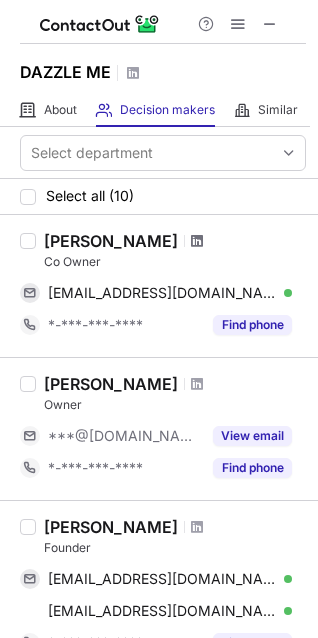 click at bounding box center (197, 241) 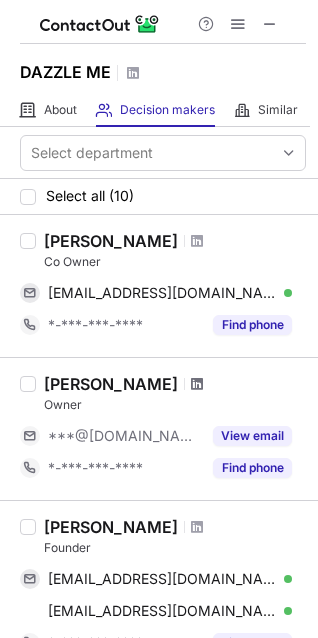 click at bounding box center (197, 384) 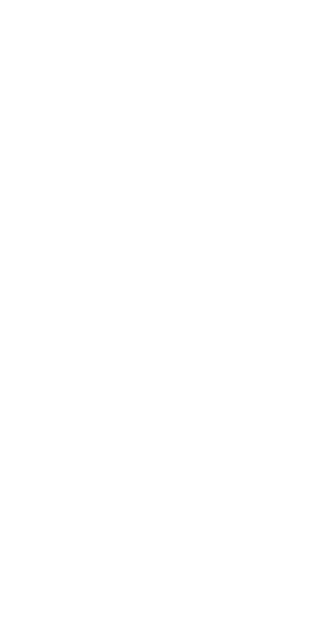 scroll, scrollTop: 0, scrollLeft: 0, axis: both 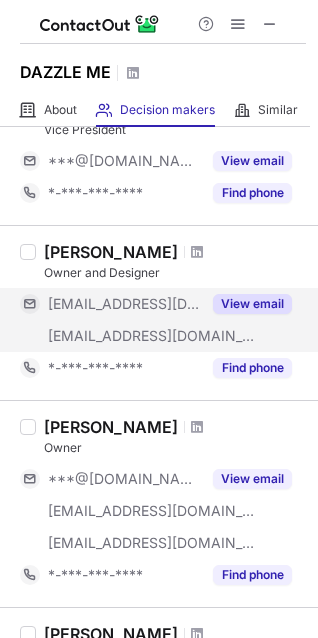 click on "View email" at bounding box center [246, 304] 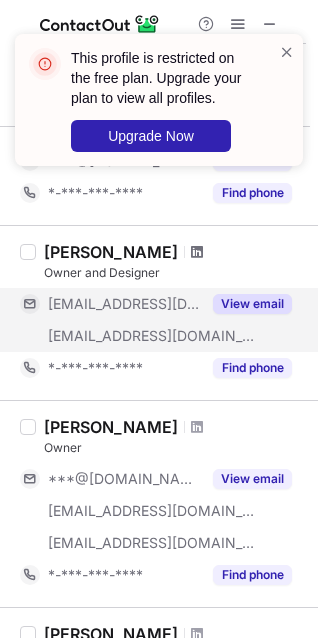 click at bounding box center [197, 252] 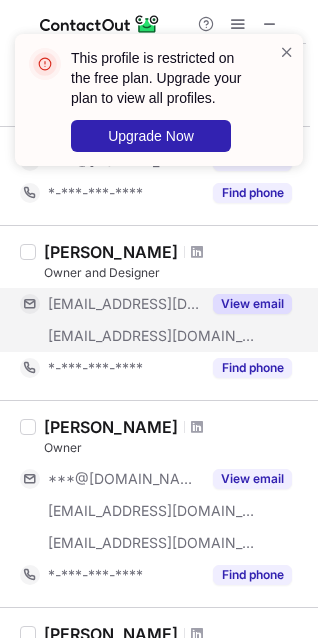 scroll, scrollTop: 1561, scrollLeft: 0, axis: vertical 